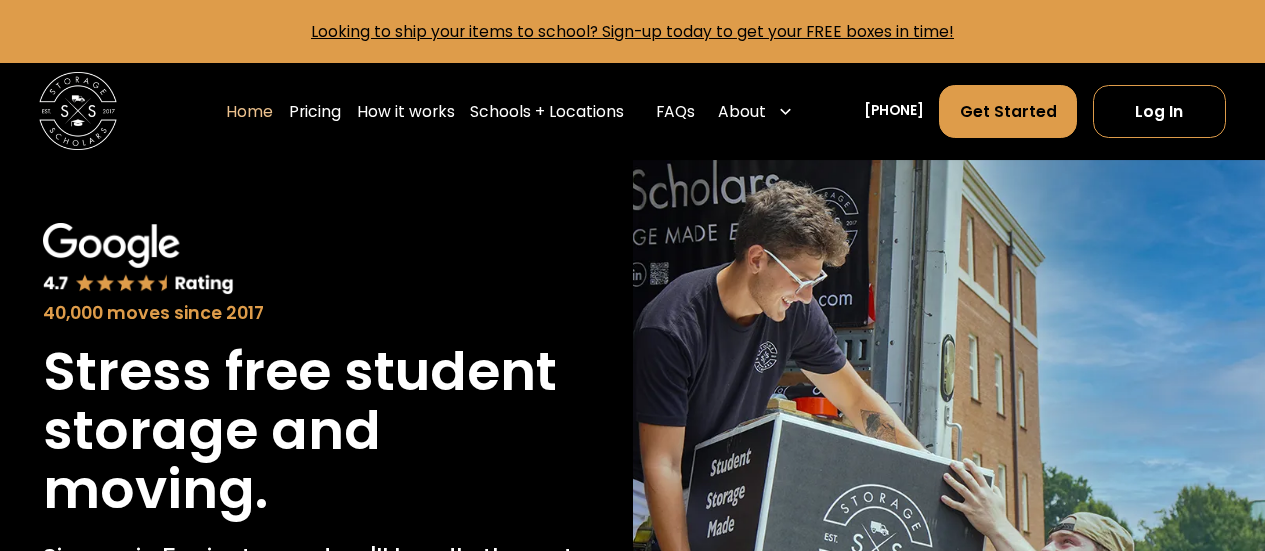 scroll, scrollTop: 0, scrollLeft: 0, axis: both 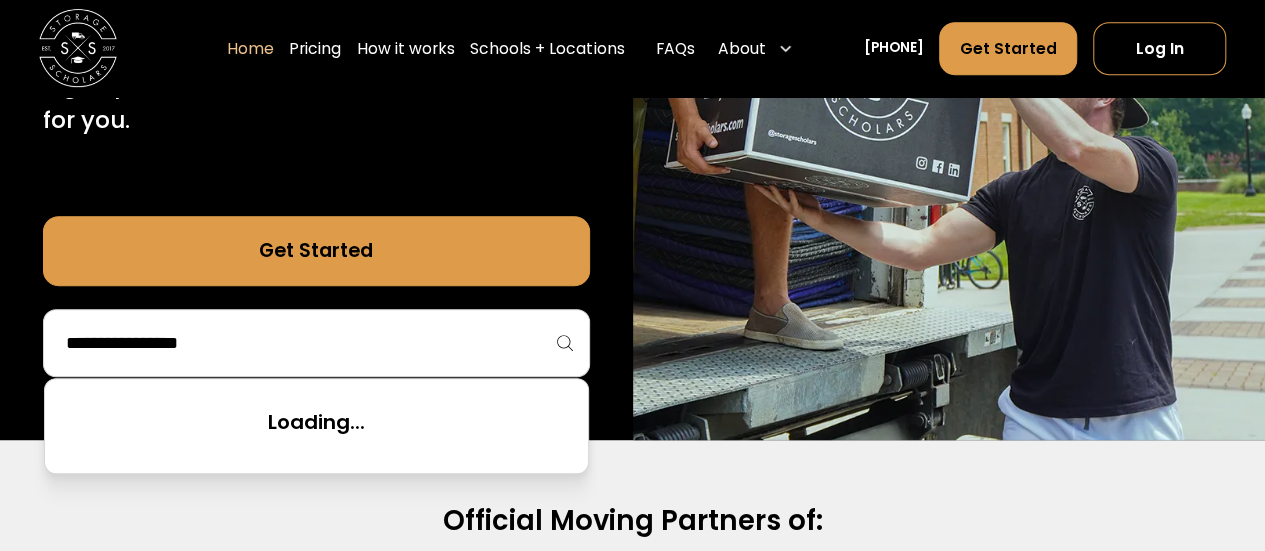 click at bounding box center [316, 343] 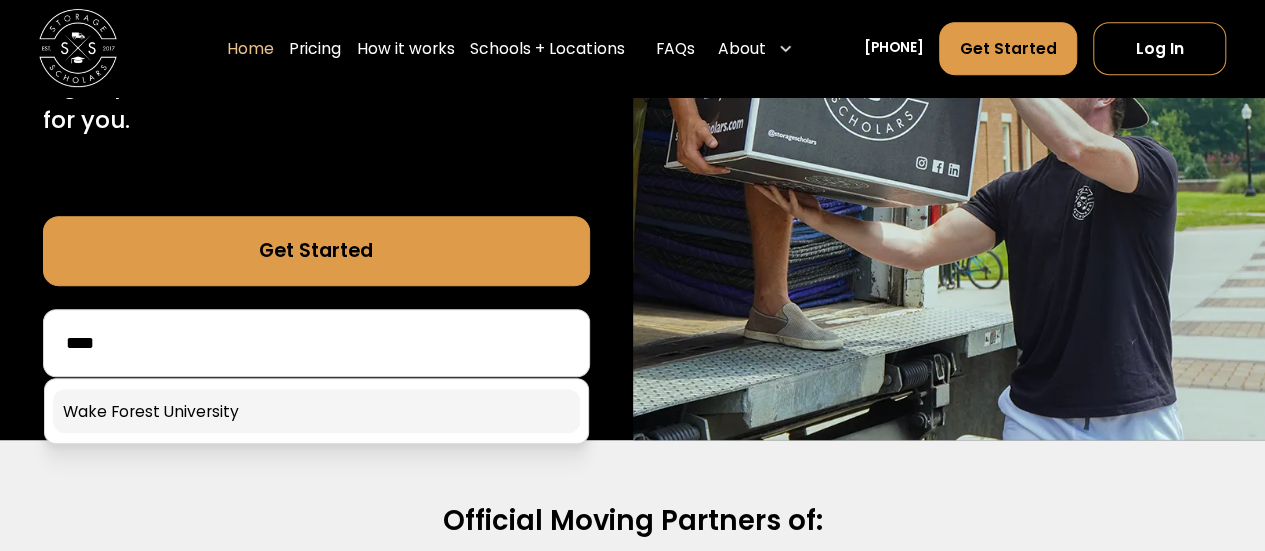 type on "****" 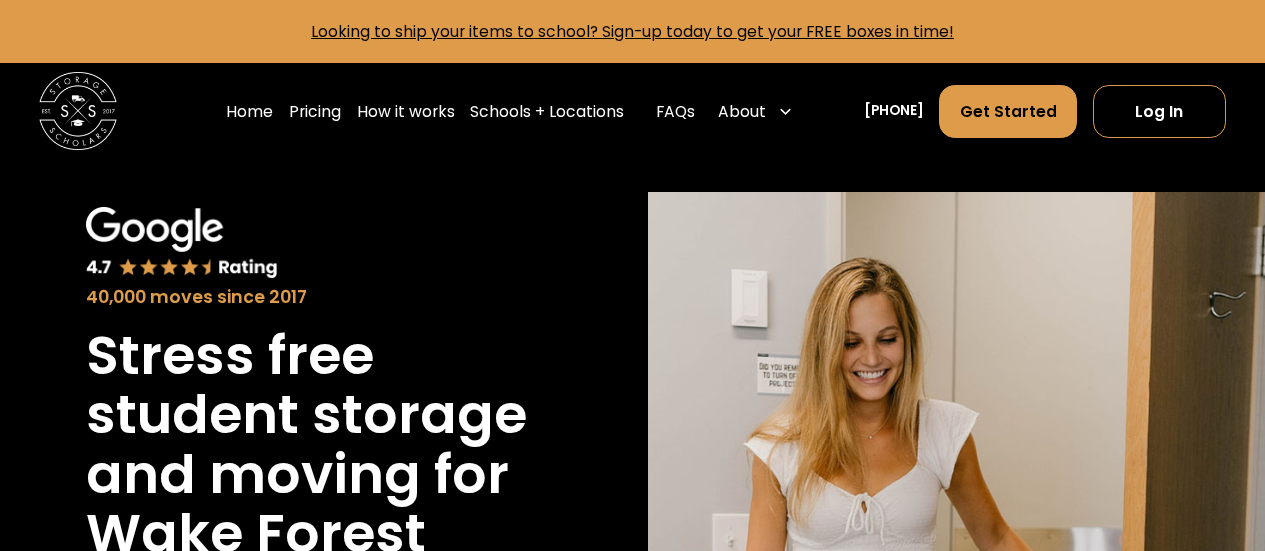 scroll, scrollTop: 0, scrollLeft: 0, axis: both 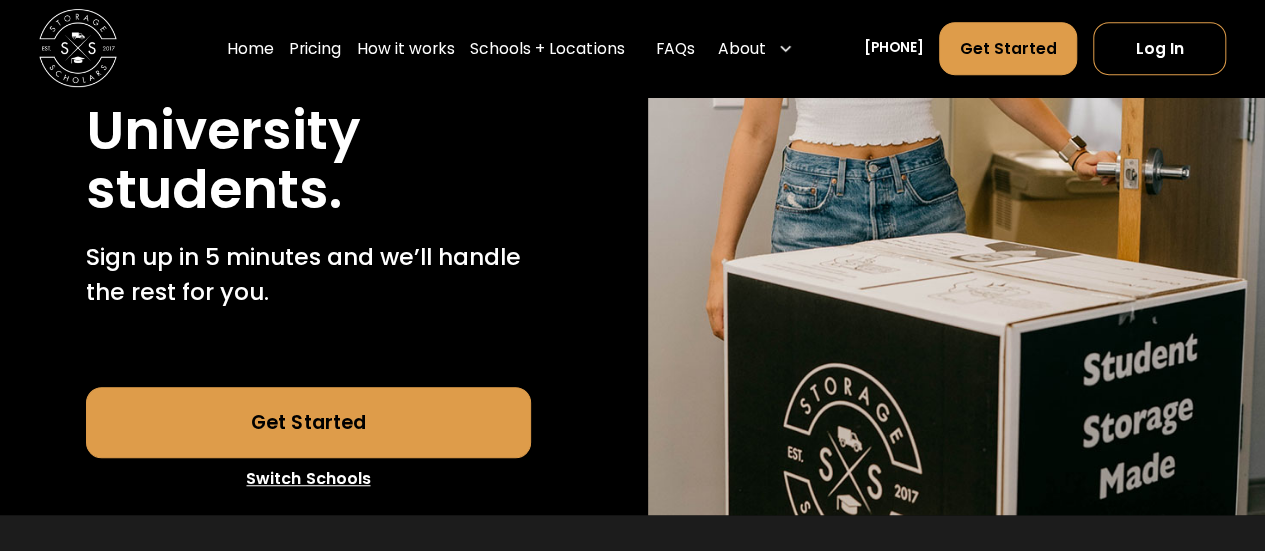 click on "Get Started" at bounding box center (308, 422) 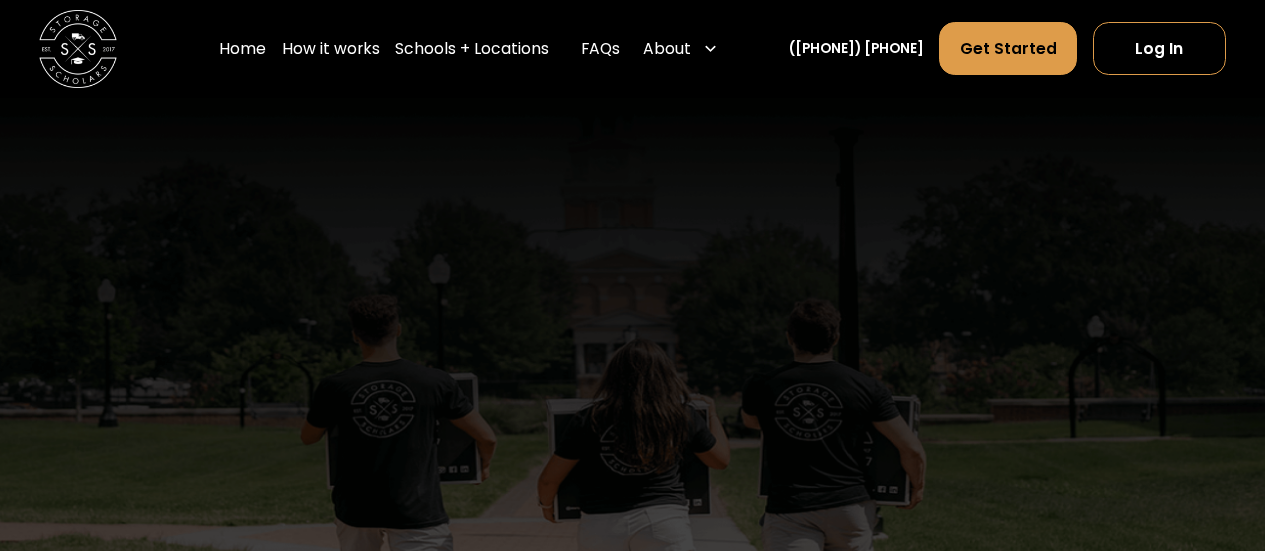 scroll, scrollTop: 0, scrollLeft: 0, axis: both 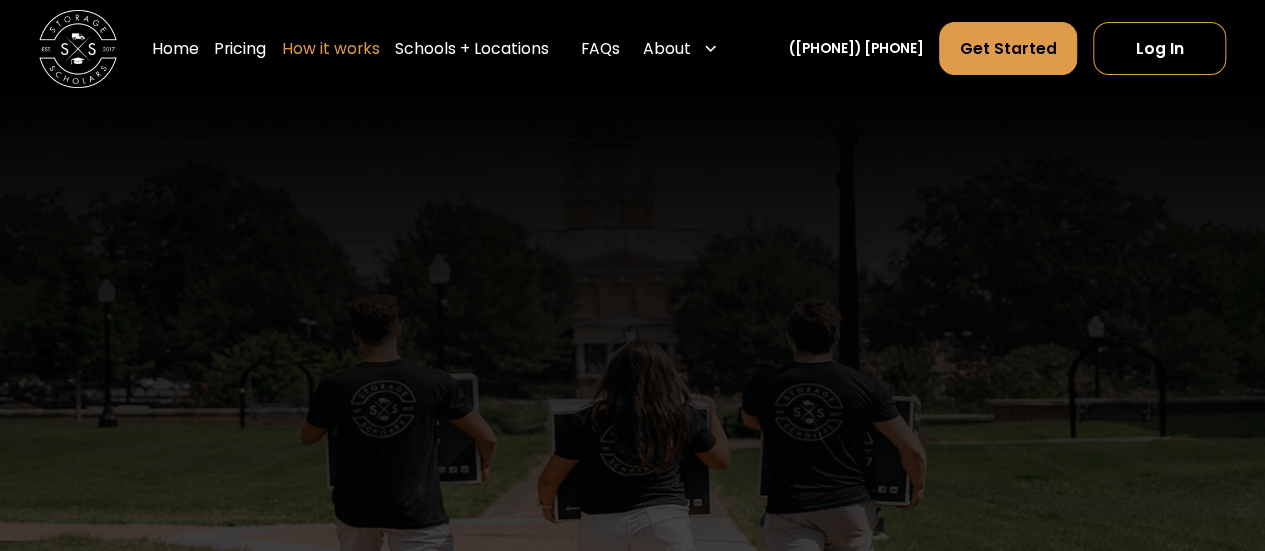 click on "How it works" at bounding box center (331, 49) 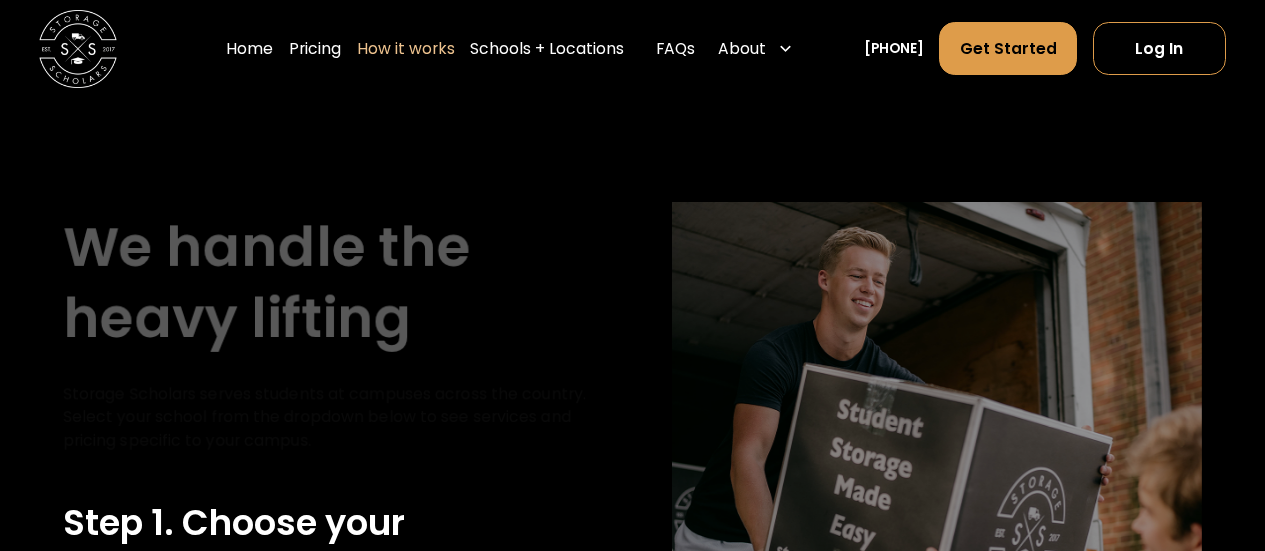 scroll, scrollTop: 0, scrollLeft: 0, axis: both 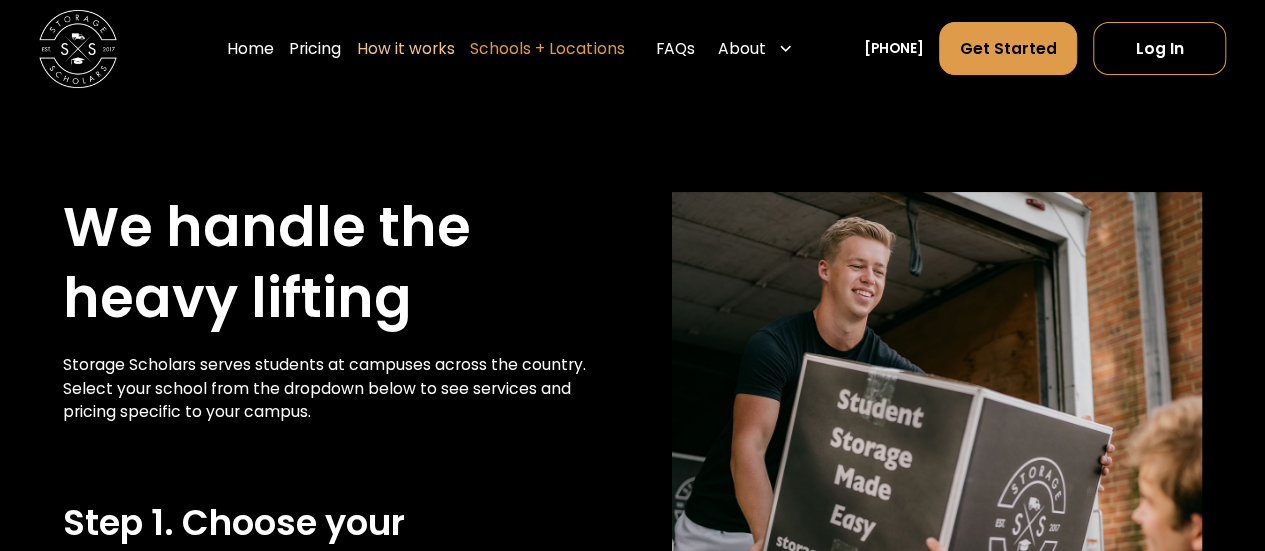 click on "Schools + Locations" at bounding box center [547, 49] 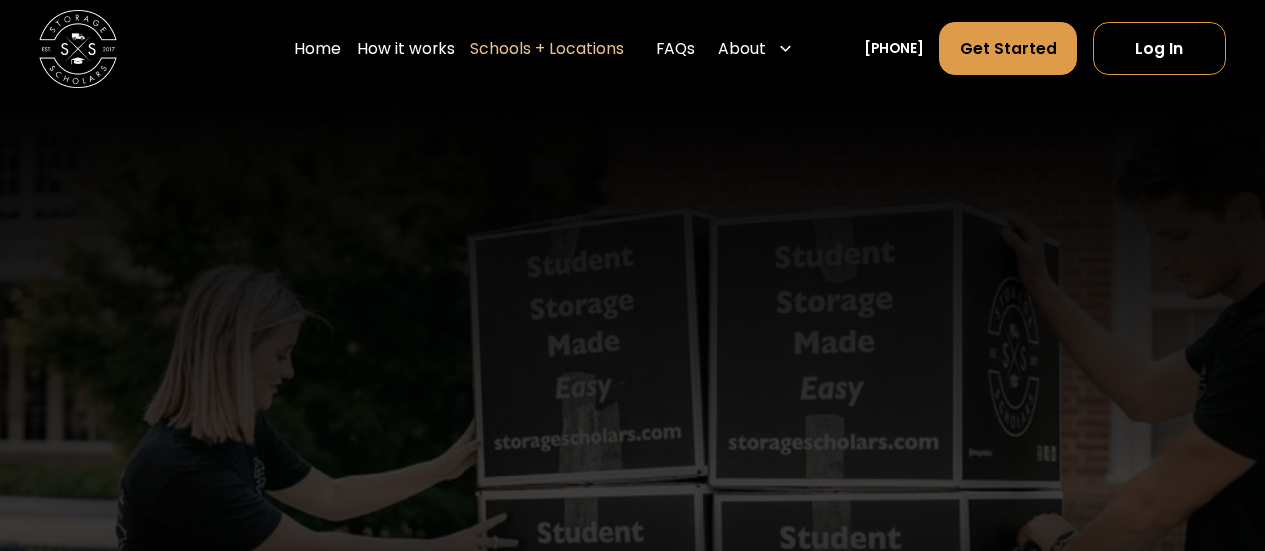 scroll, scrollTop: 0, scrollLeft: 0, axis: both 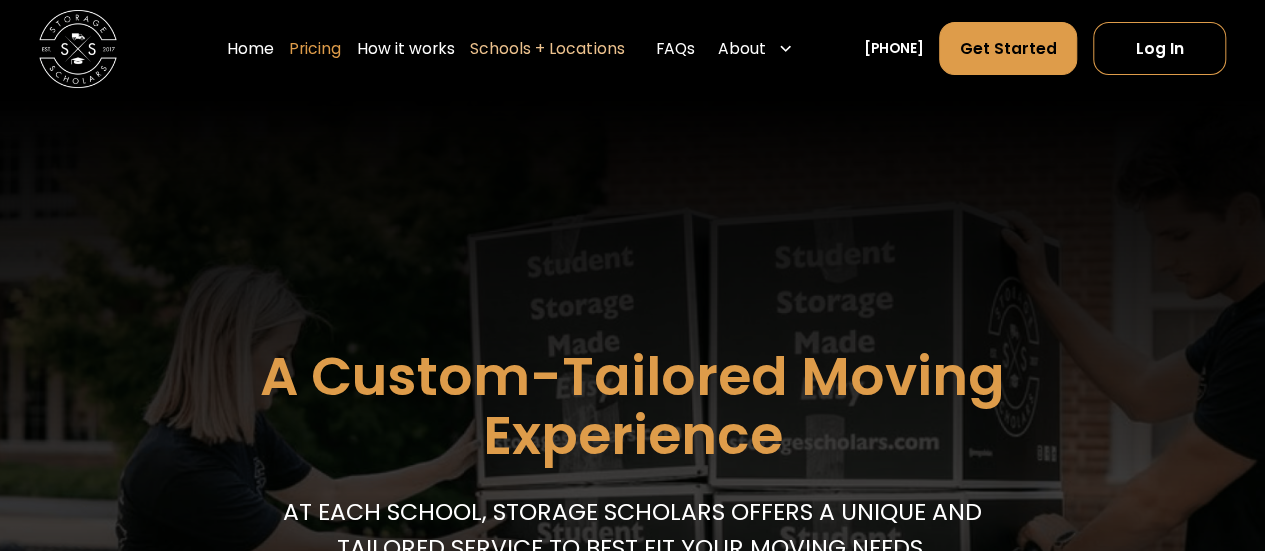 click on "Pricing" at bounding box center [315, 49] 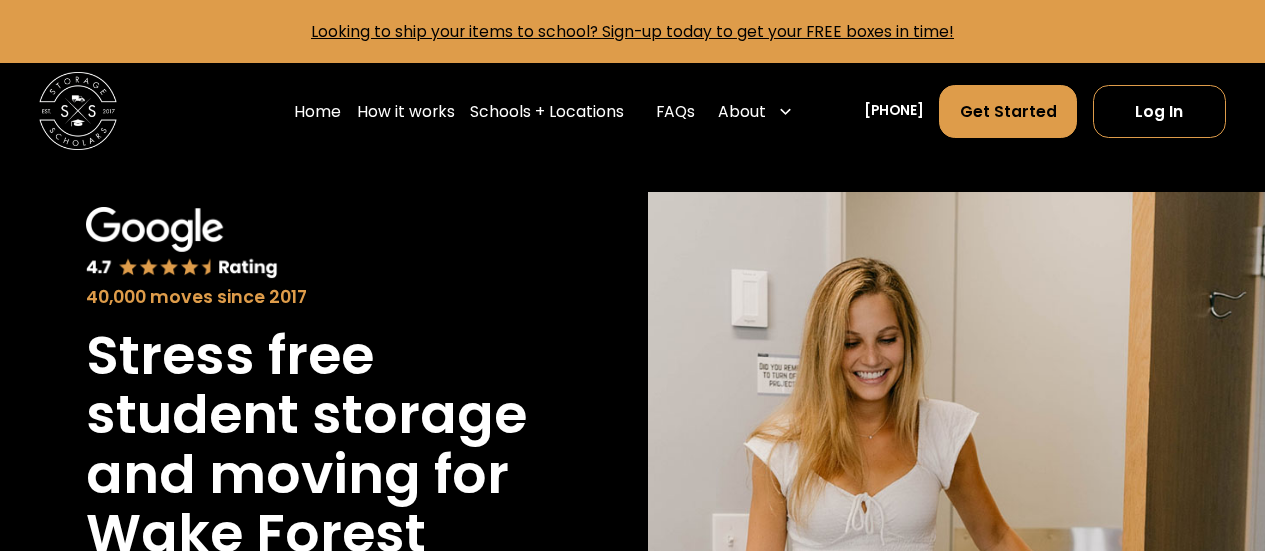 scroll, scrollTop: 0, scrollLeft: 0, axis: both 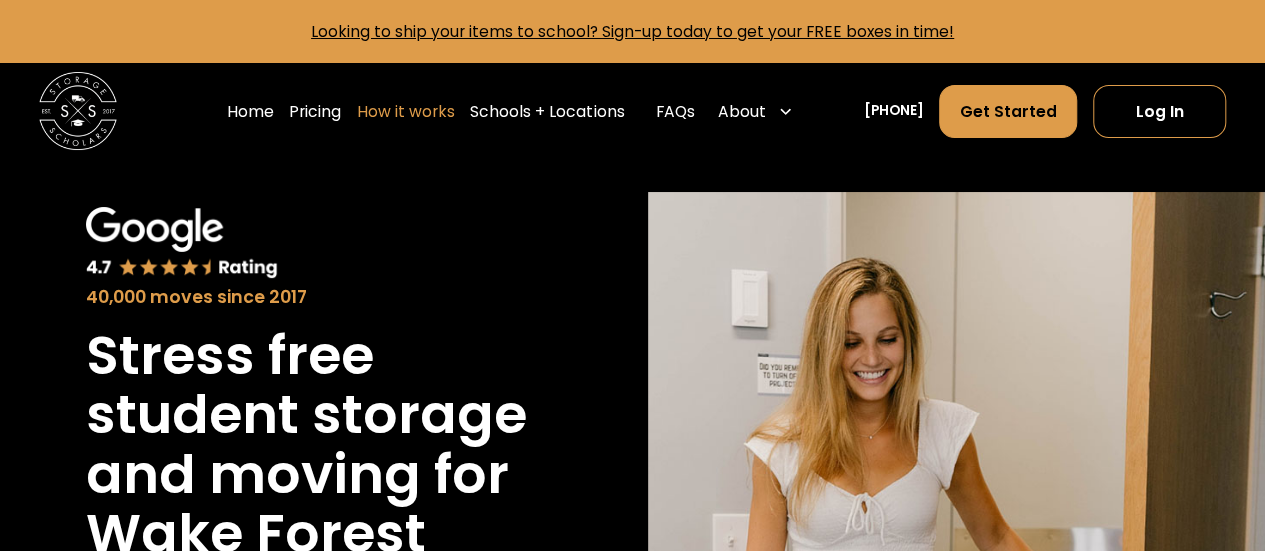 click on "How it works" at bounding box center [406, 111] 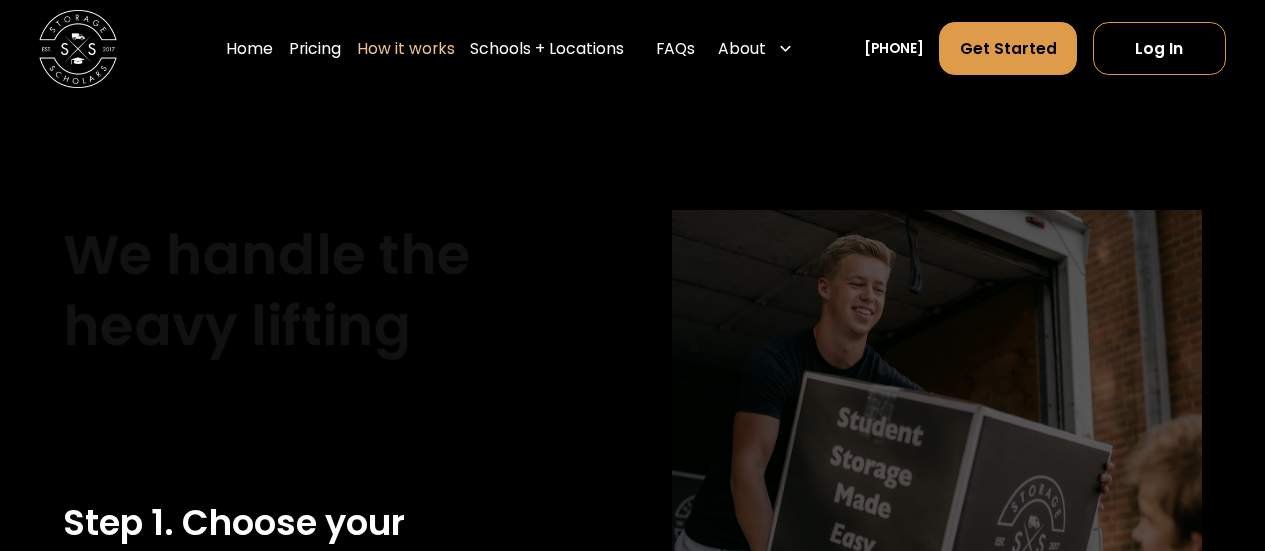 scroll, scrollTop: 0, scrollLeft: 0, axis: both 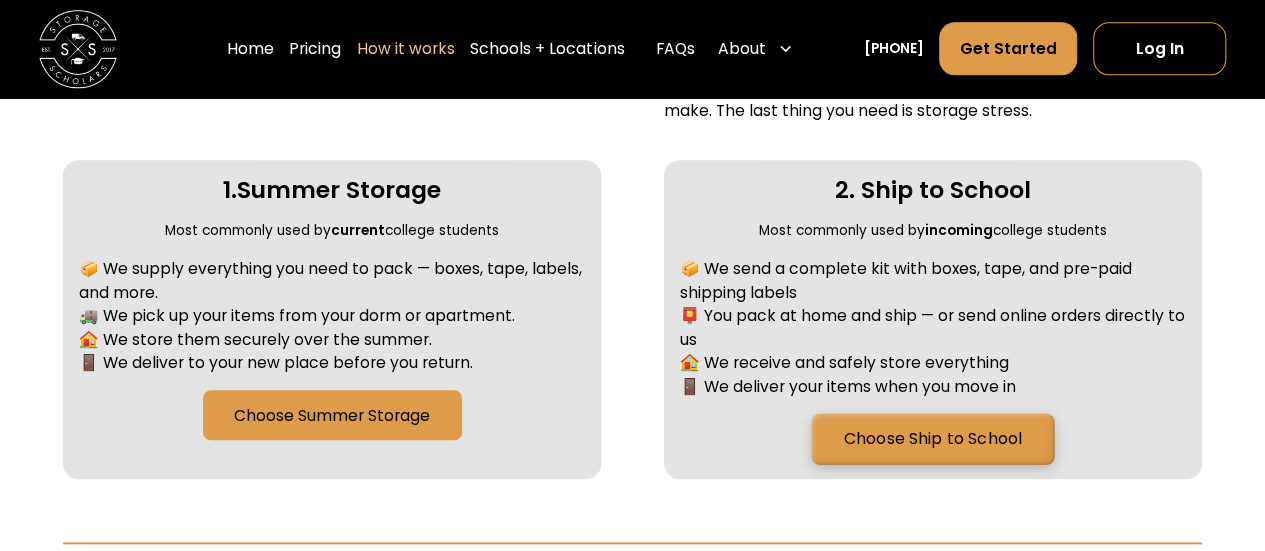 click on "Choose Ship to School" at bounding box center [933, 438] 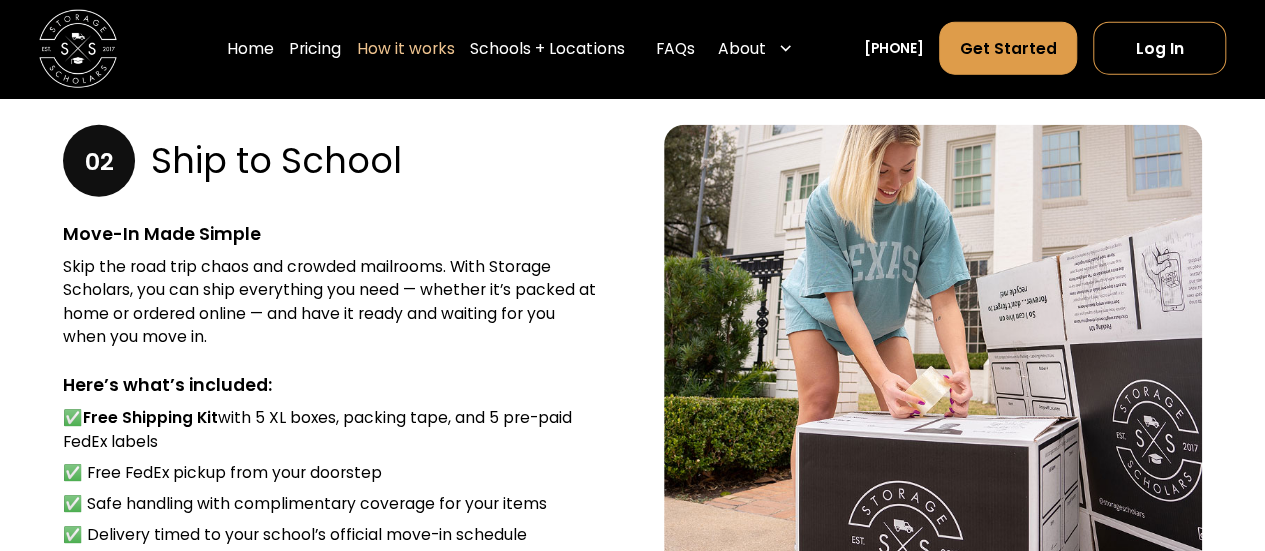 scroll, scrollTop: 2607, scrollLeft: 0, axis: vertical 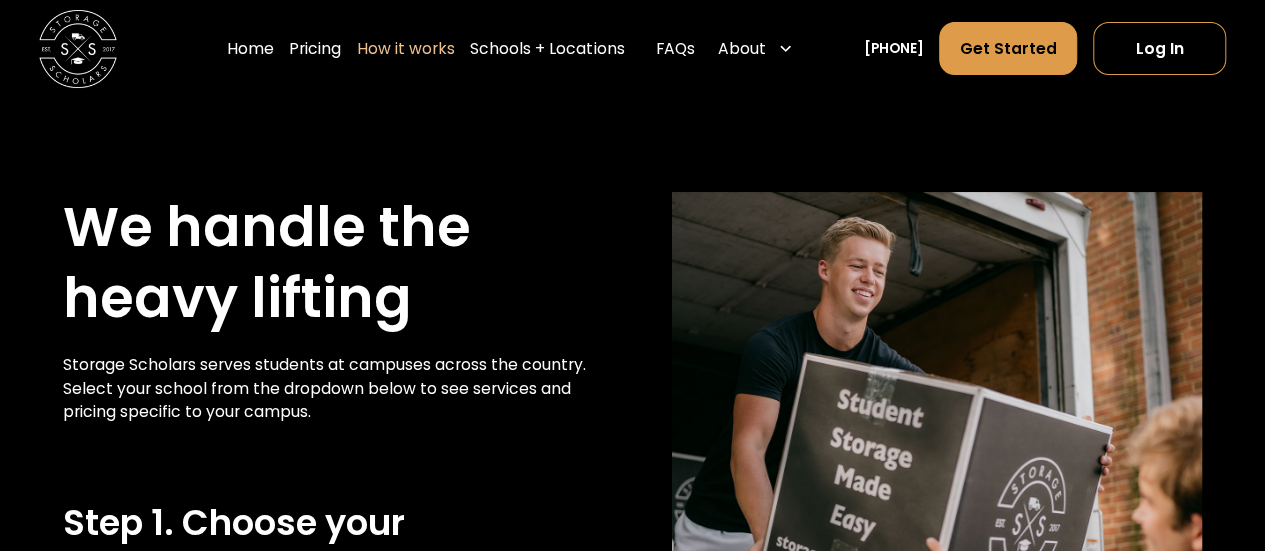 click on "**********" at bounding box center (632, 444) 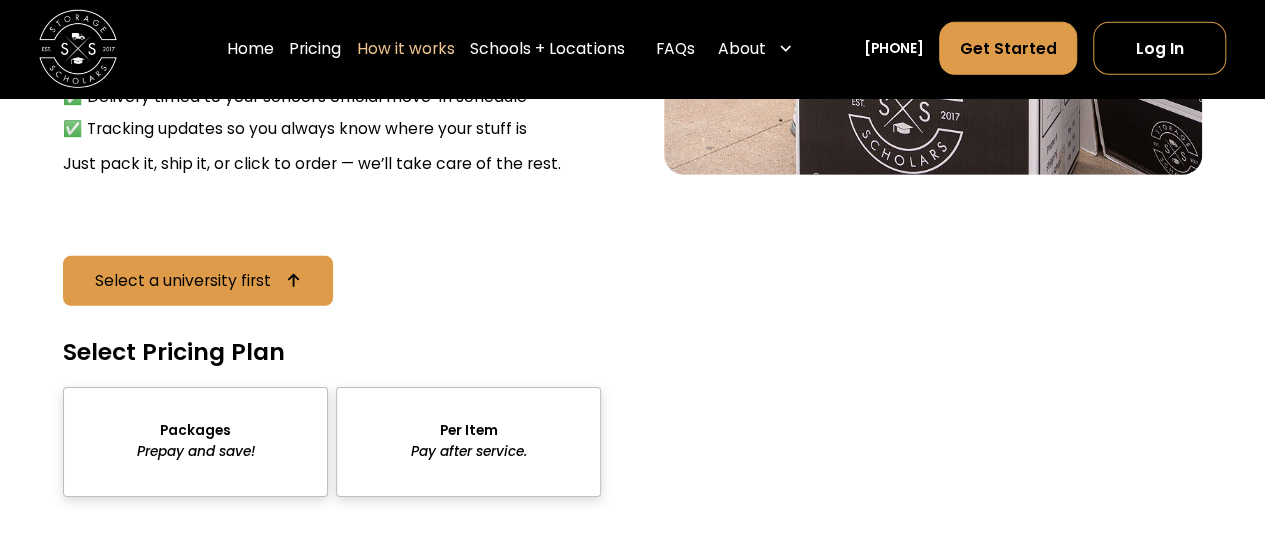 scroll, scrollTop: 3157, scrollLeft: 0, axis: vertical 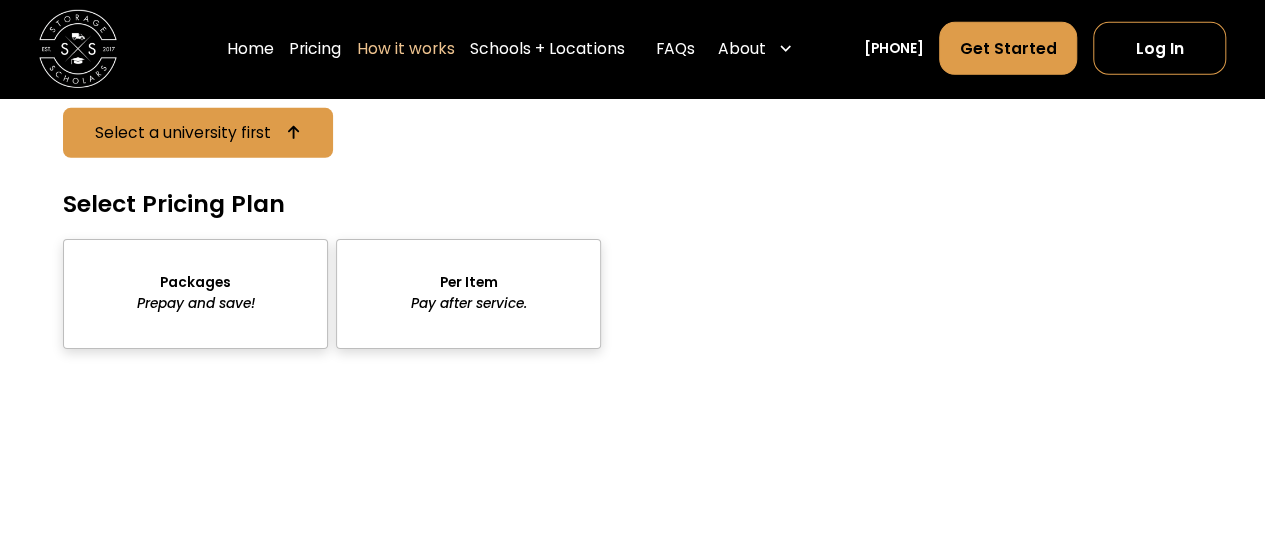 click at bounding box center [195, 294] 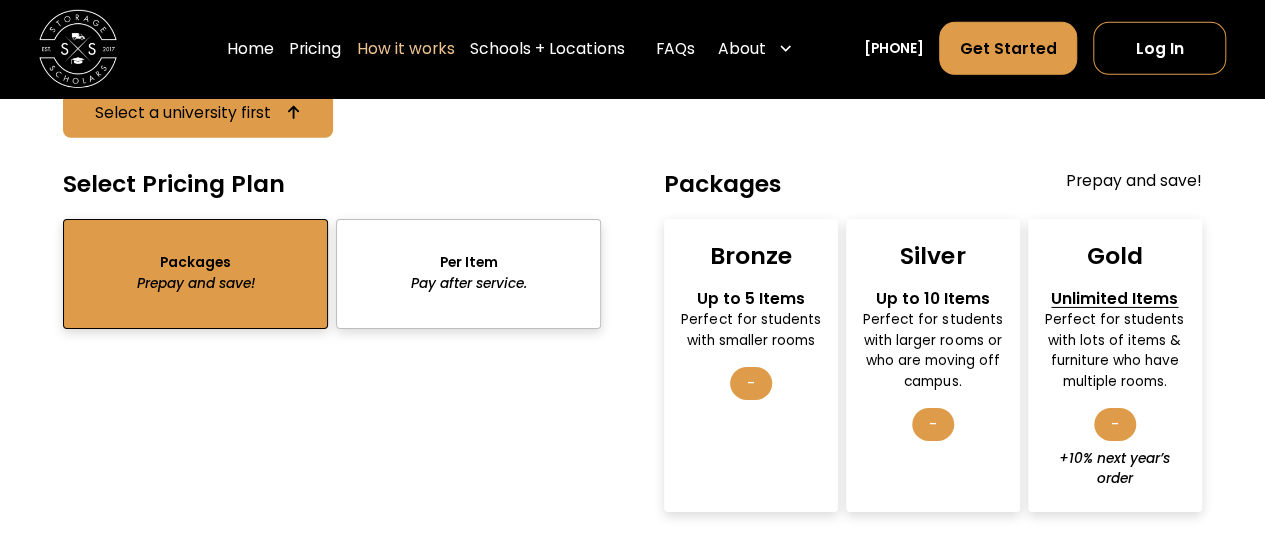 scroll, scrollTop: 3184, scrollLeft: 0, axis: vertical 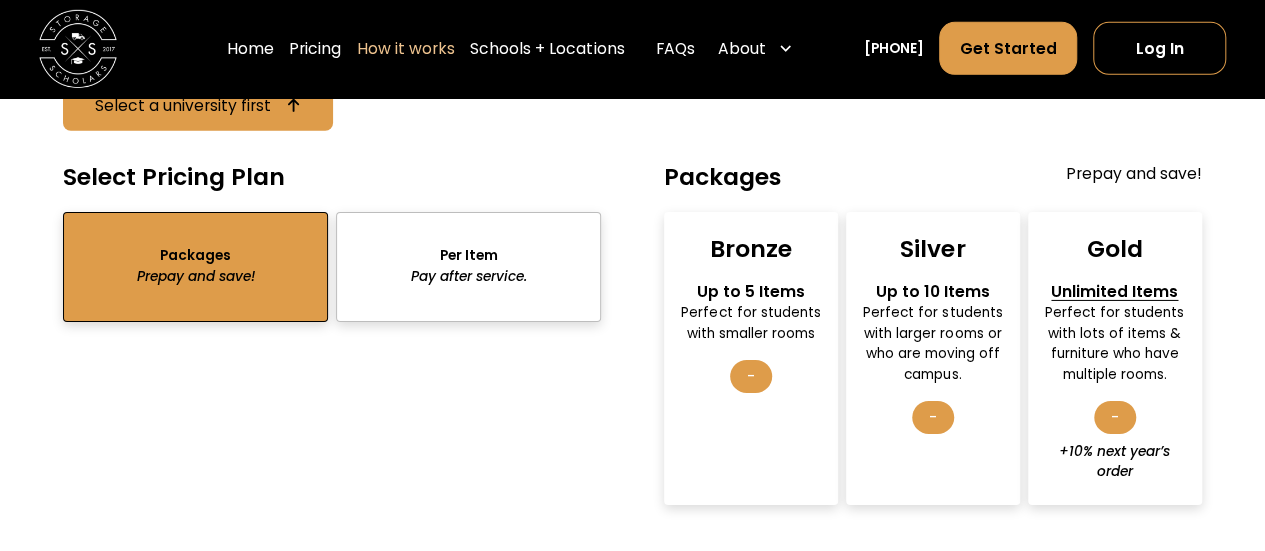 click on "-" at bounding box center (751, 376) 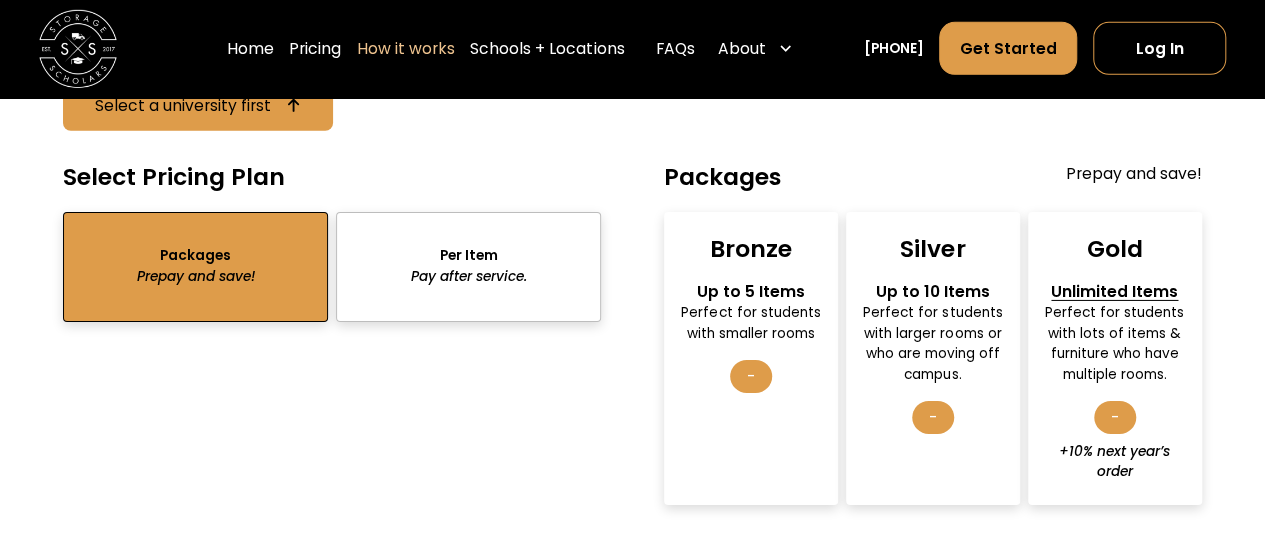 click on "Bronze" at bounding box center (751, 249) 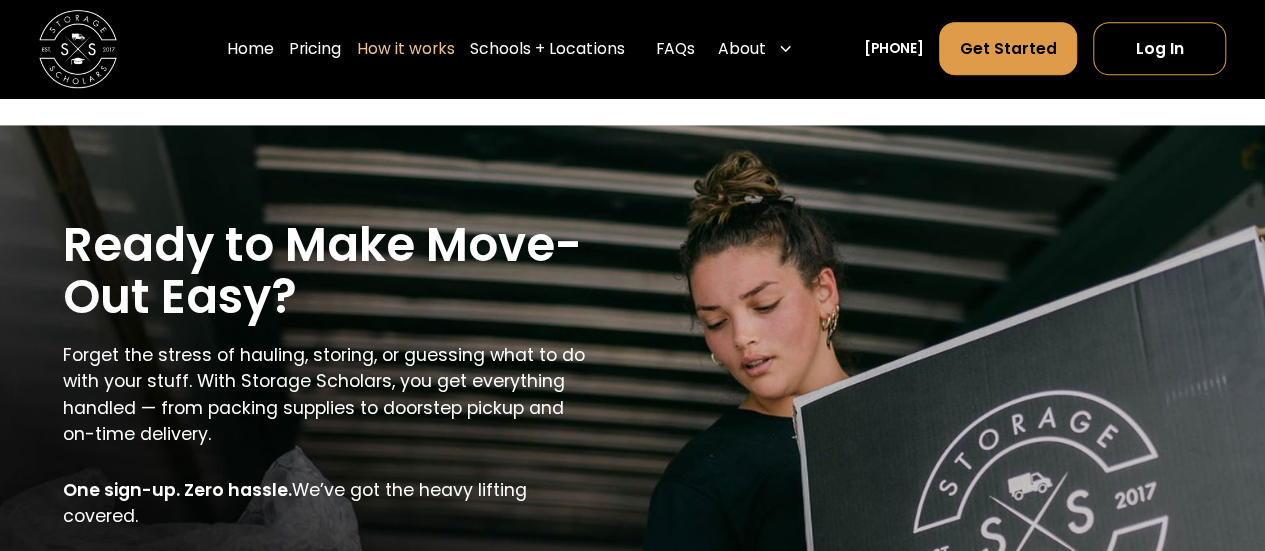 scroll, scrollTop: 4446, scrollLeft: 0, axis: vertical 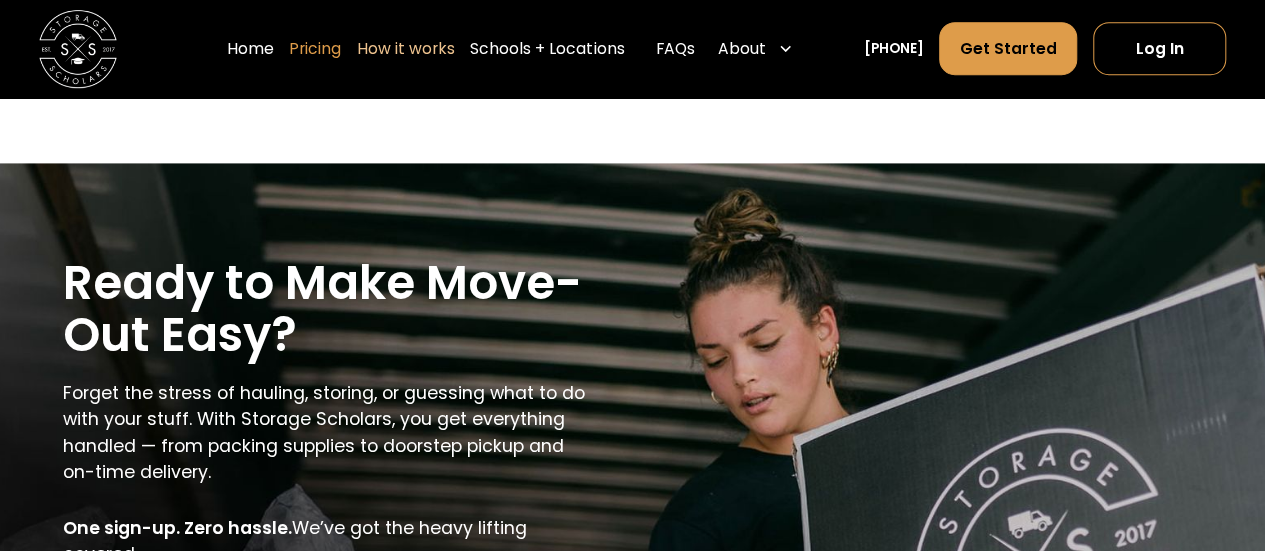 click on "Pricing" at bounding box center (315, 49) 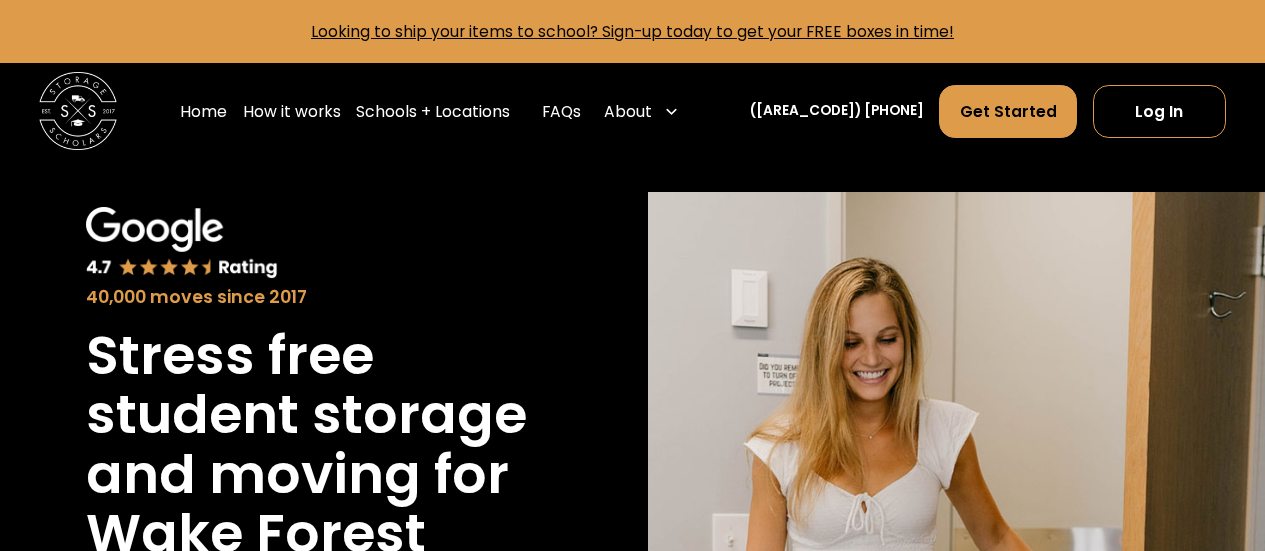 scroll, scrollTop: 0, scrollLeft: 0, axis: both 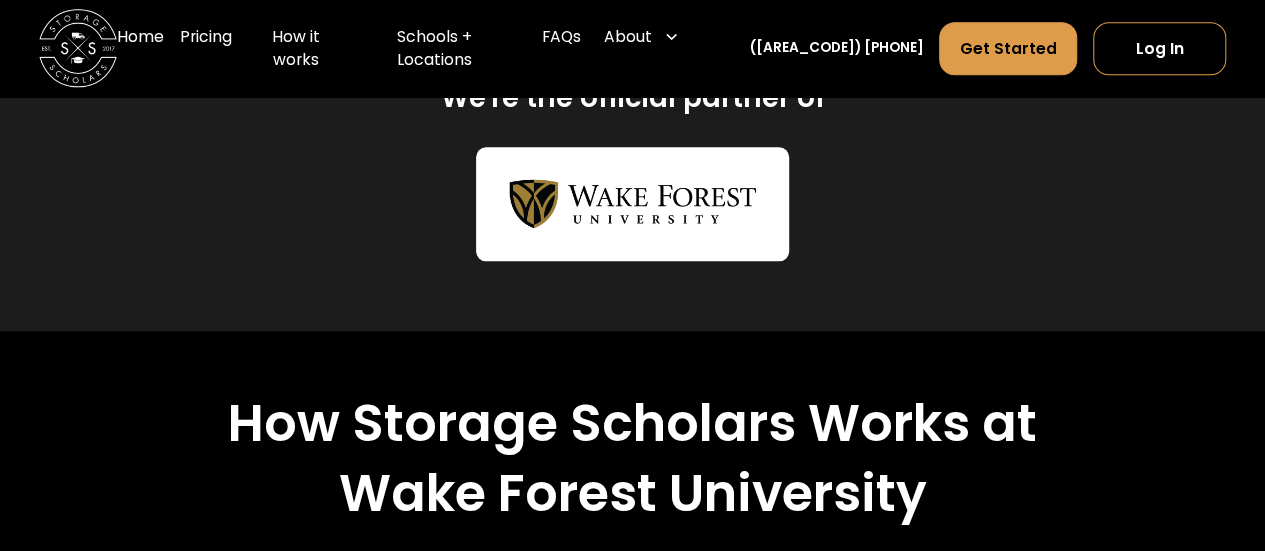 click on "We're the official partner of Wake Forest University" at bounding box center (632, 170) 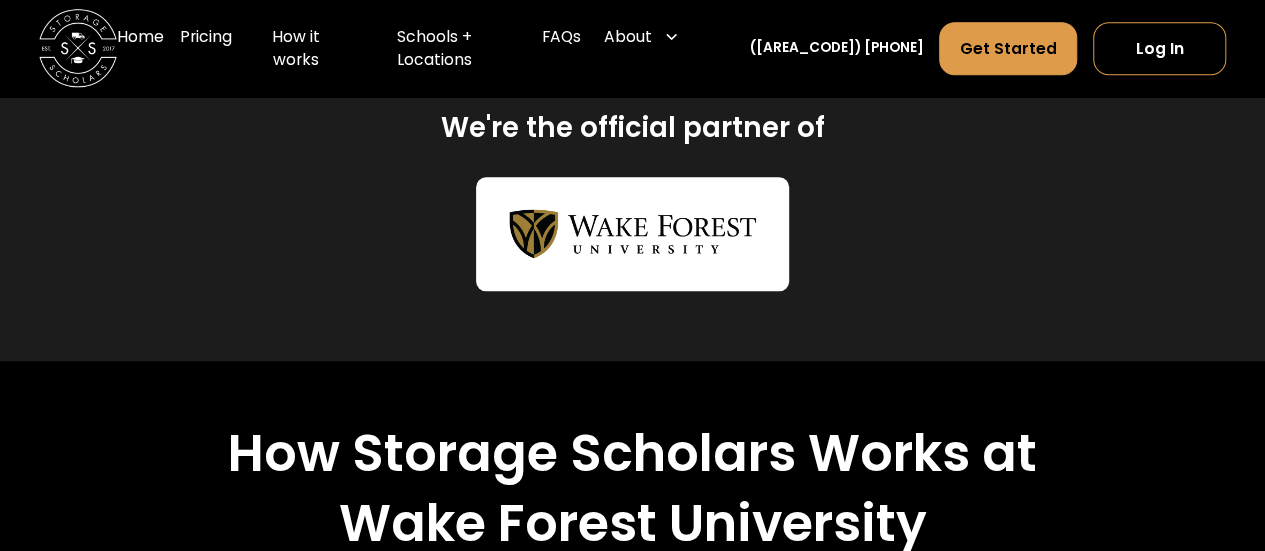 scroll, scrollTop: 839, scrollLeft: 0, axis: vertical 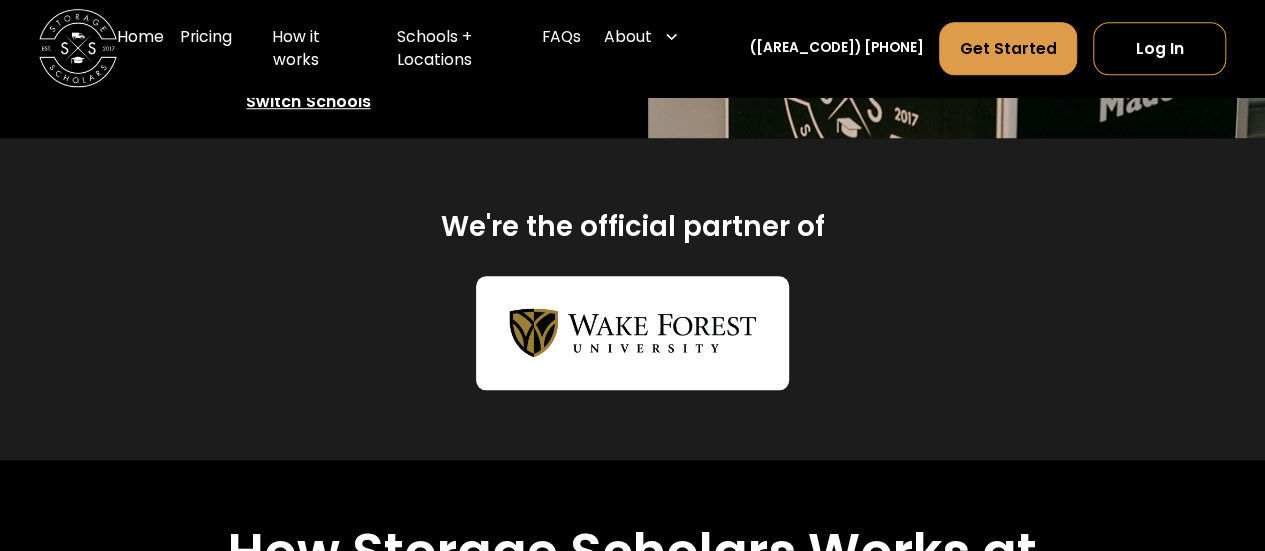 click at bounding box center (632, 332) 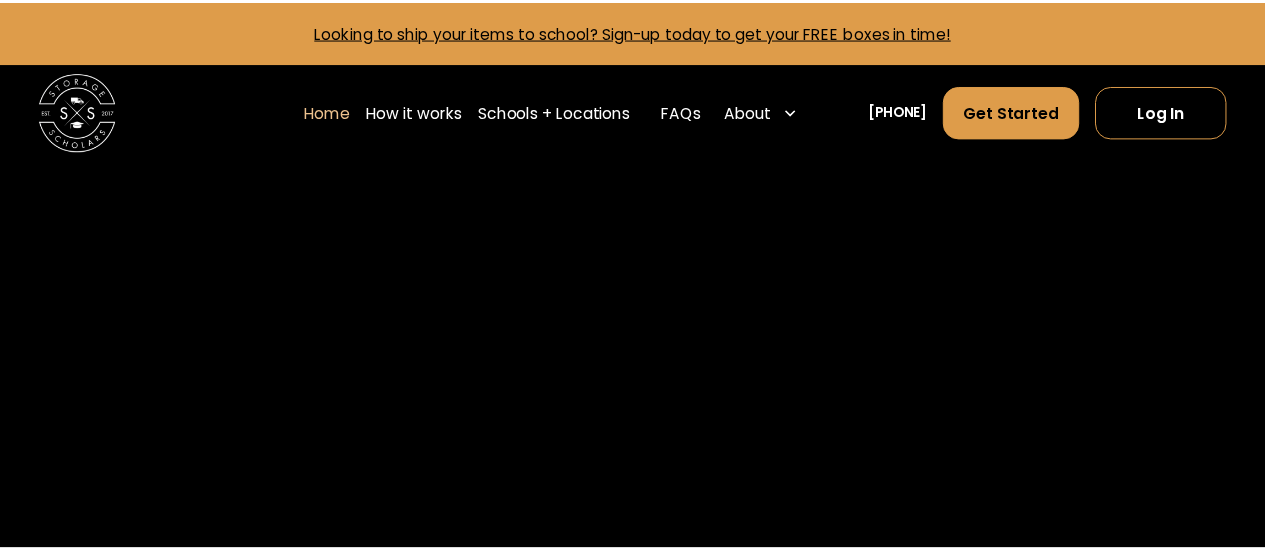 scroll, scrollTop: 0, scrollLeft: 0, axis: both 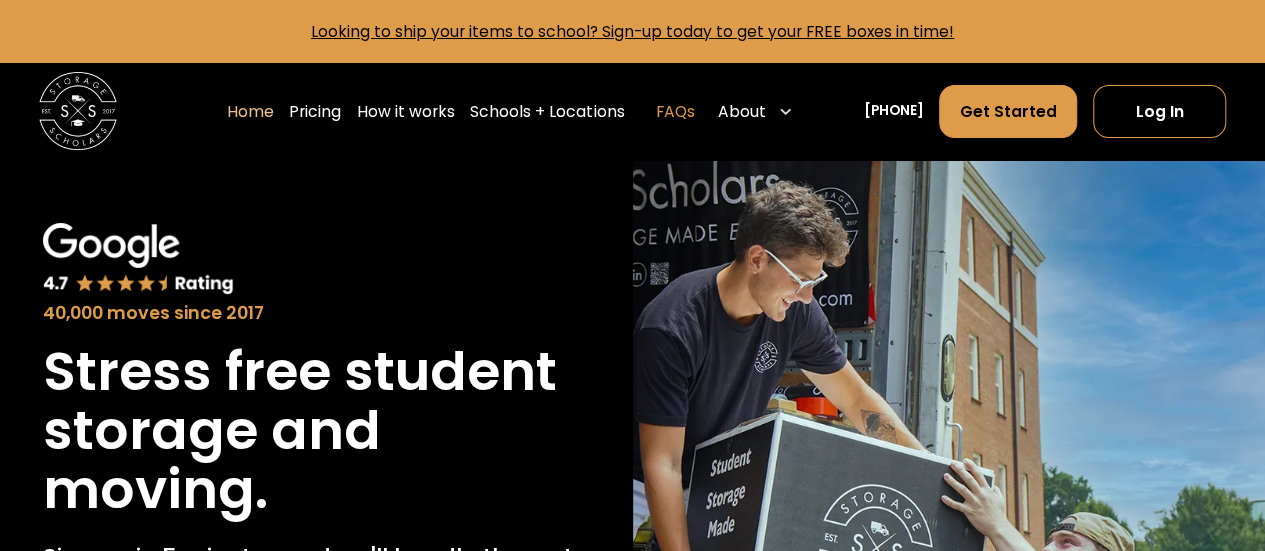 click on "FAQs" at bounding box center [675, 111] 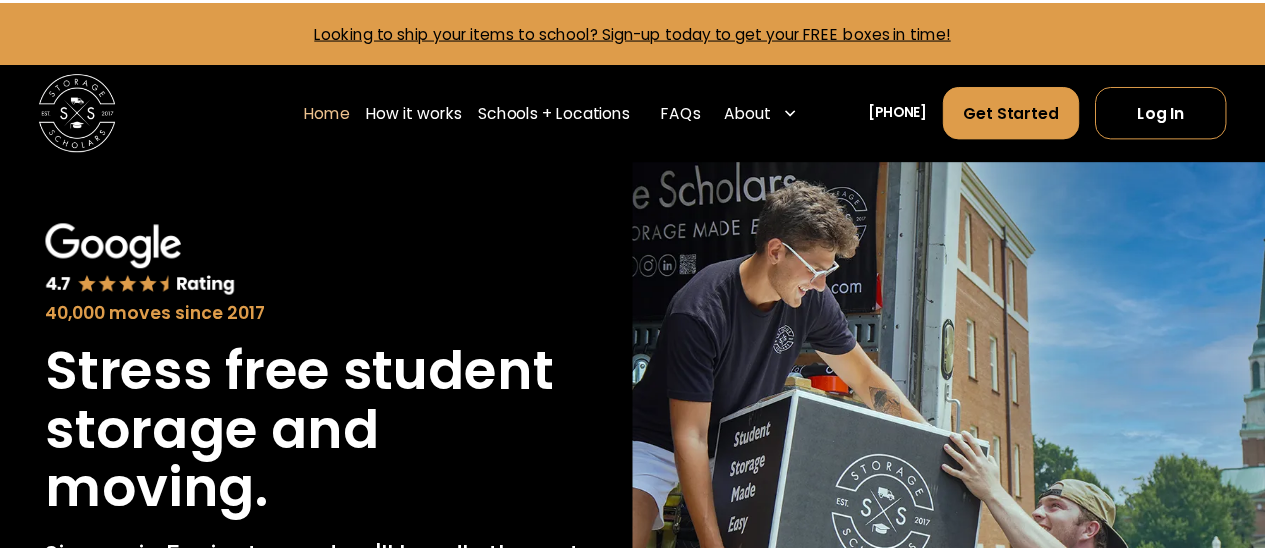 scroll, scrollTop: 0, scrollLeft: 0, axis: both 